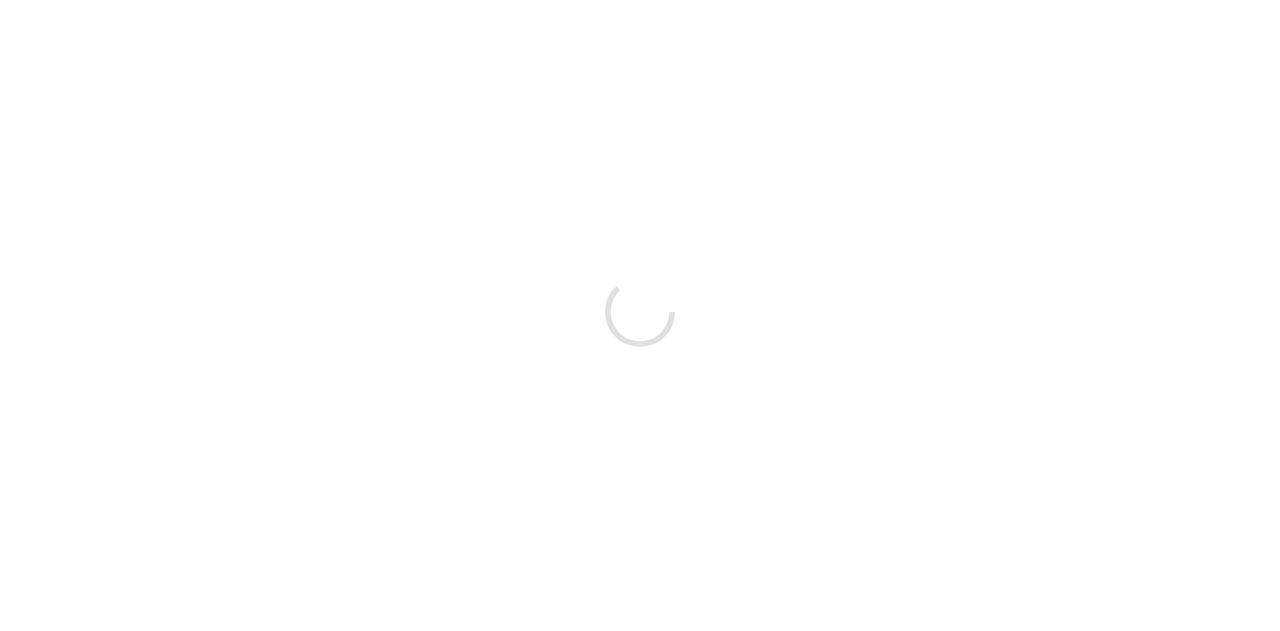 scroll, scrollTop: 0, scrollLeft: 0, axis: both 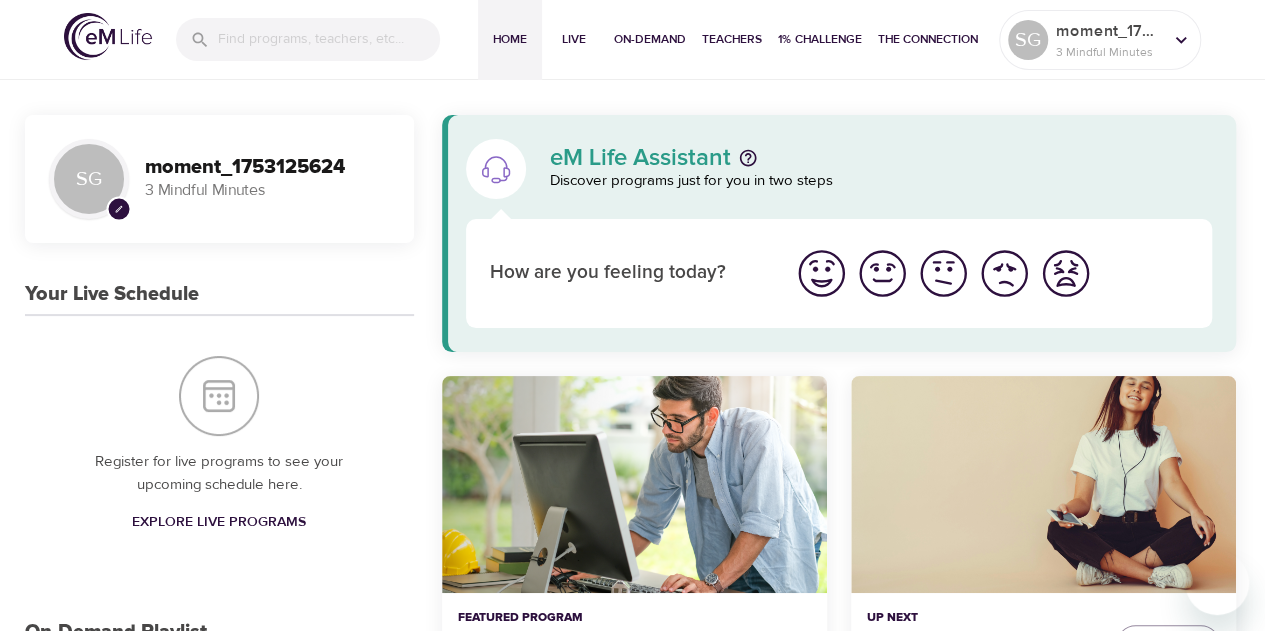 click at bounding box center (821, 273) 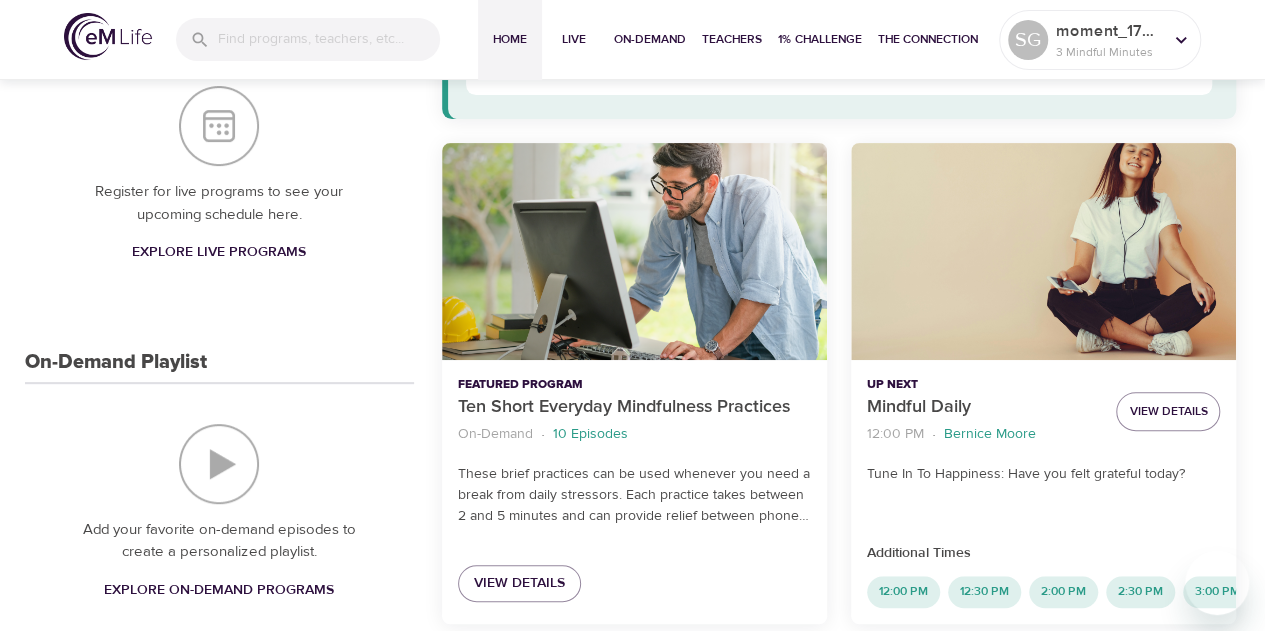 scroll, scrollTop: 300, scrollLeft: 0, axis: vertical 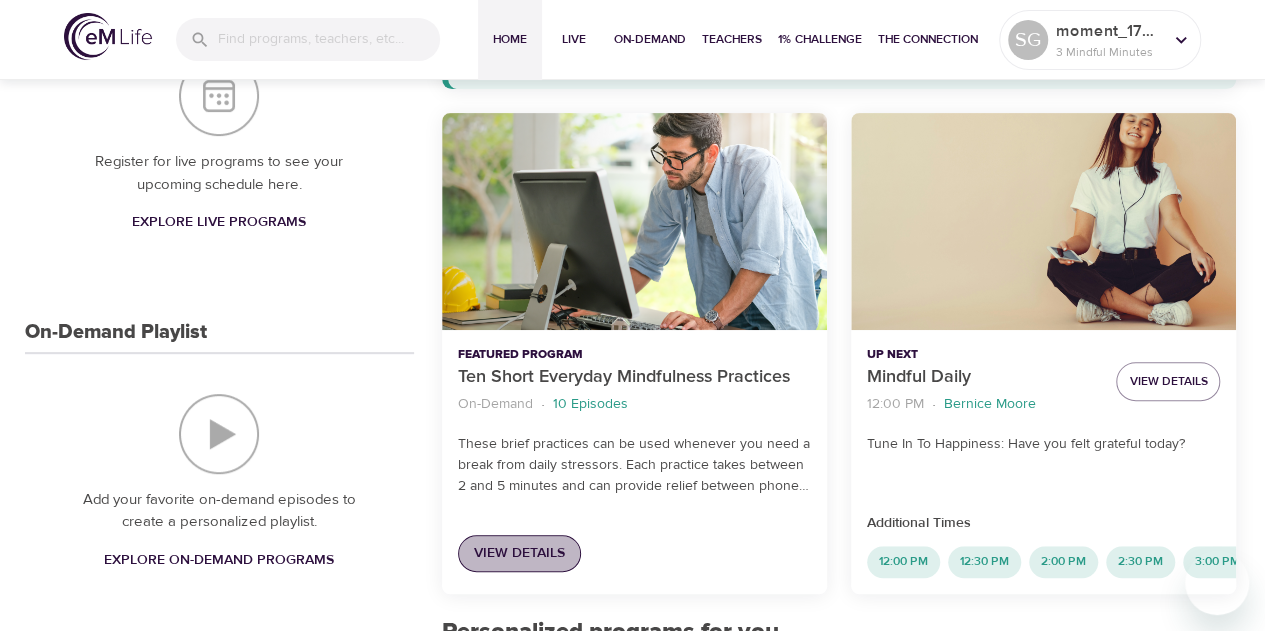 click on "View Details" at bounding box center [519, 553] 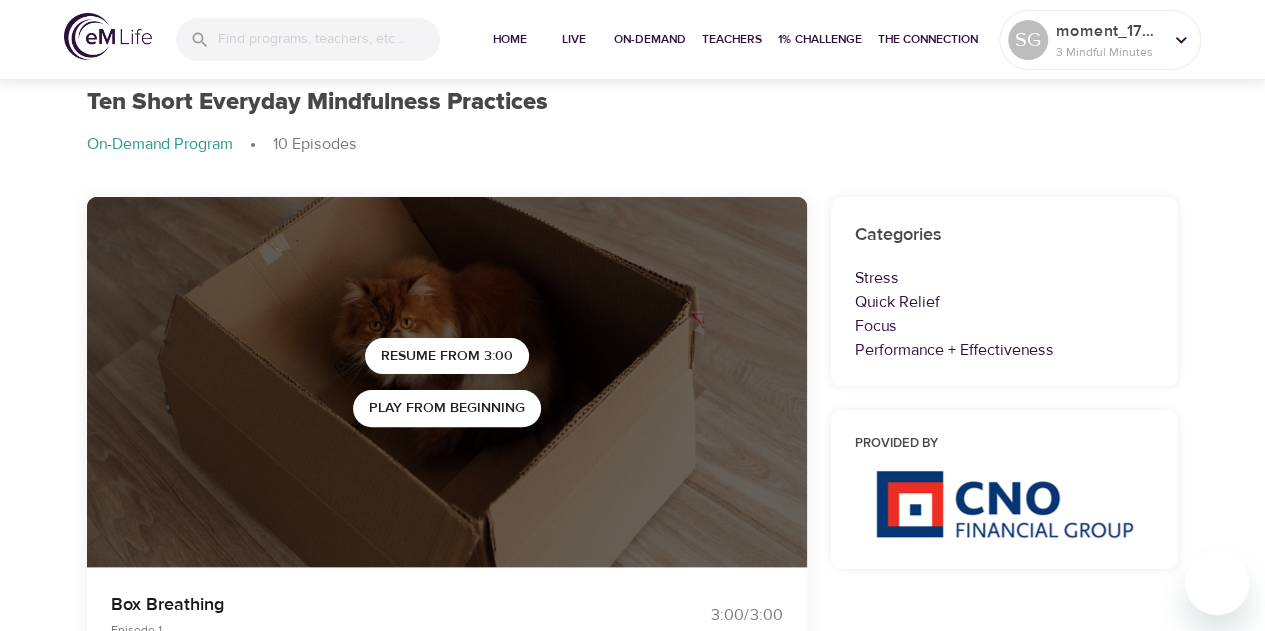 scroll, scrollTop: 0, scrollLeft: 0, axis: both 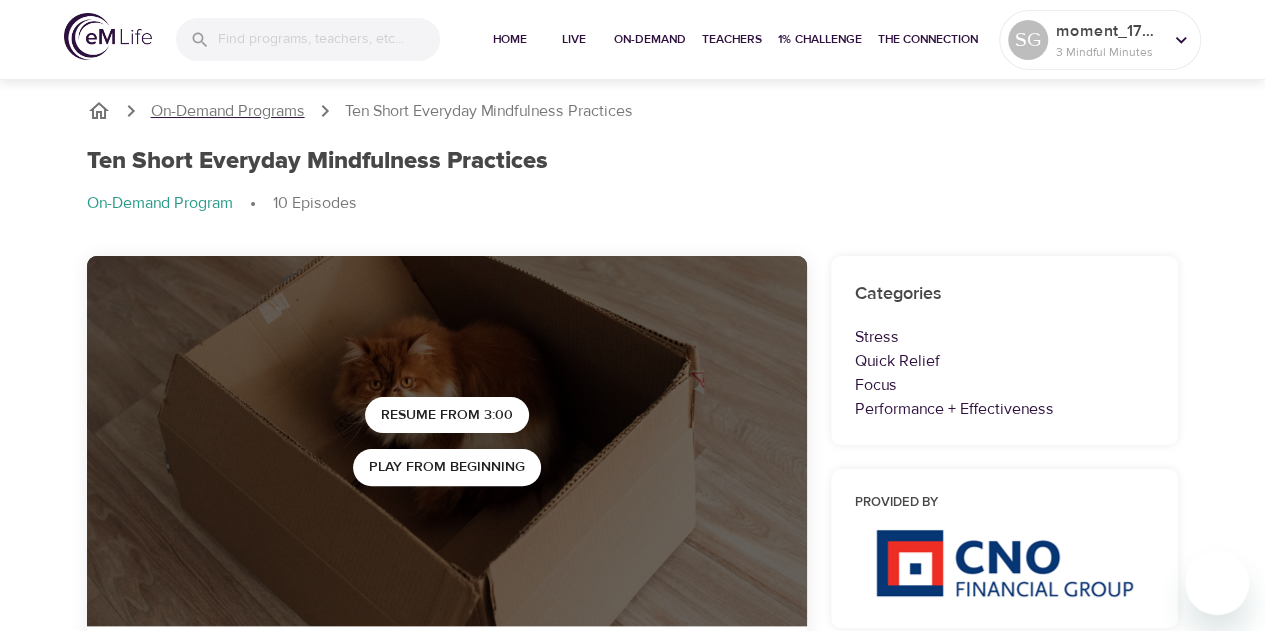 click on "On-Demand Programs" at bounding box center [228, 111] 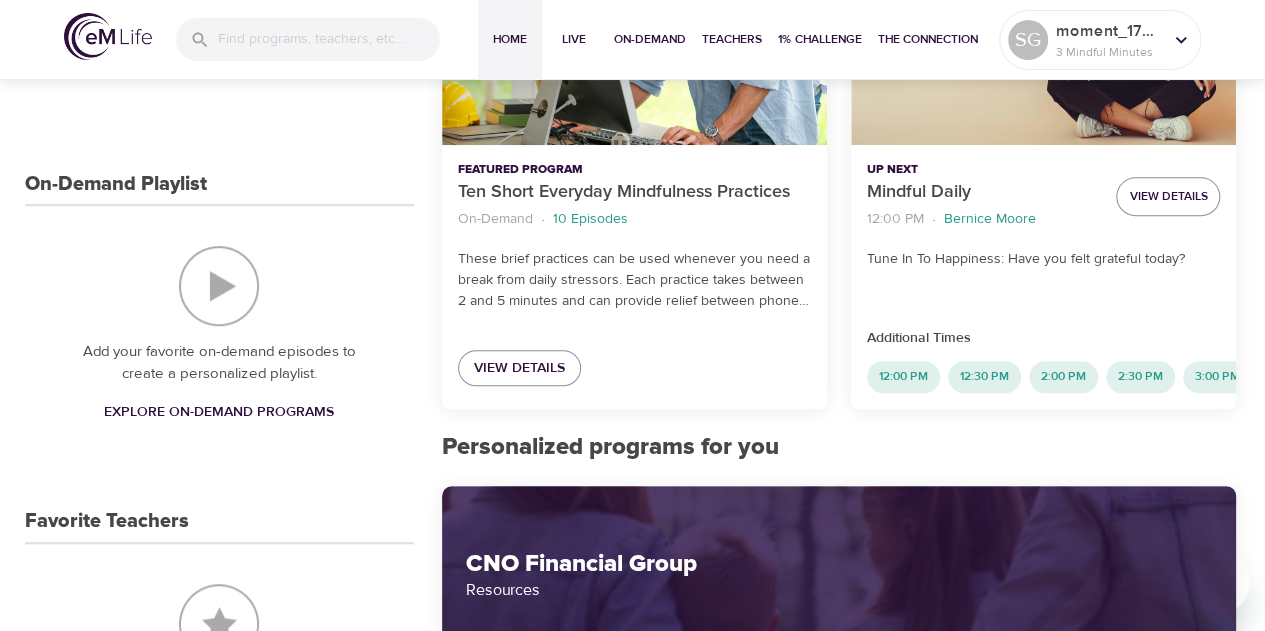 scroll, scrollTop: 300, scrollLeft: 0, axis: vertical 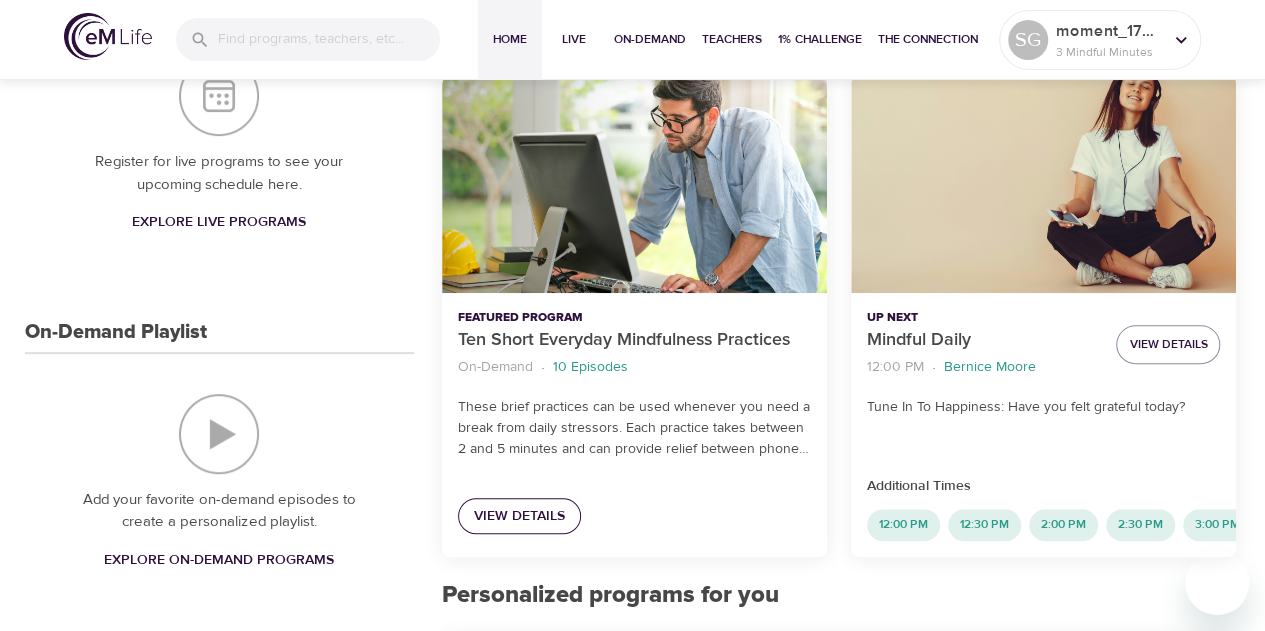 click on "View Details" at bounding box center (519, 516) 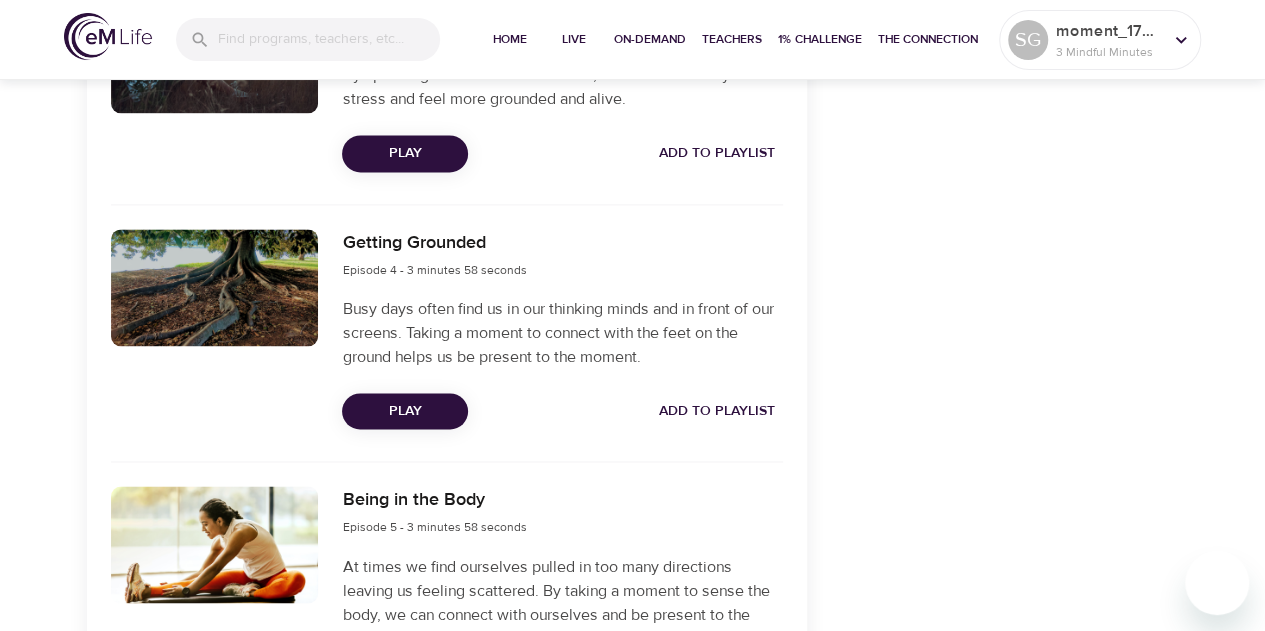 scroll, scrollTop: 1100, scrollLeft: 0, axis: vertical 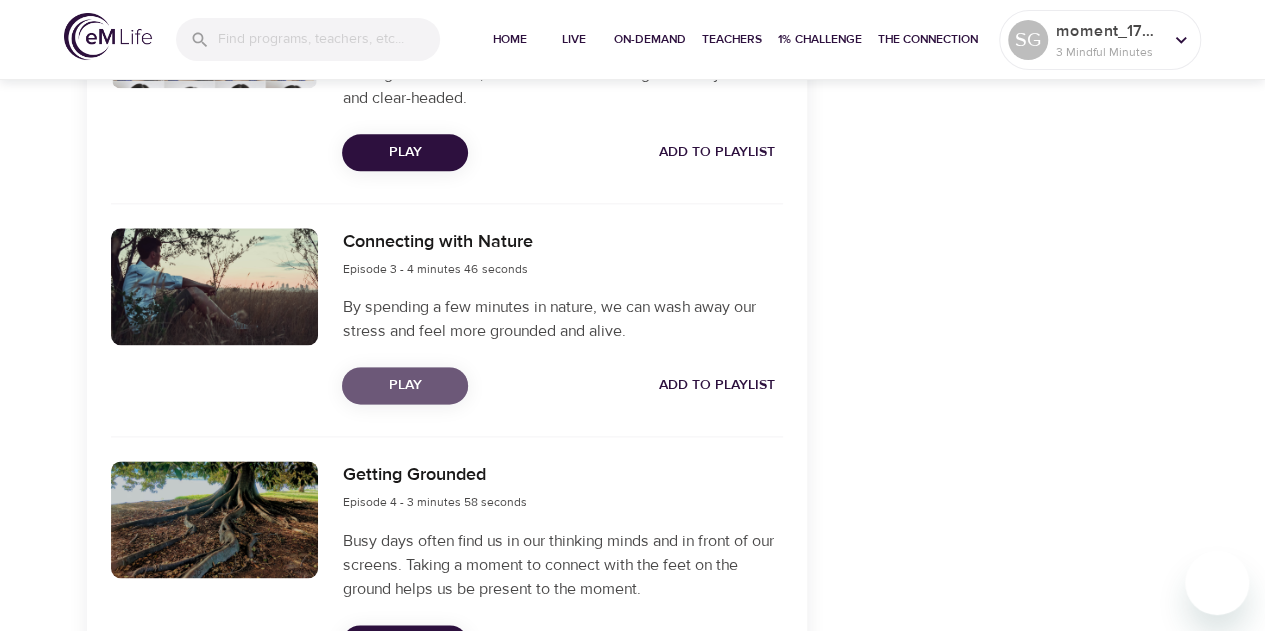 click on "Play" at bounding box center (405, 385) 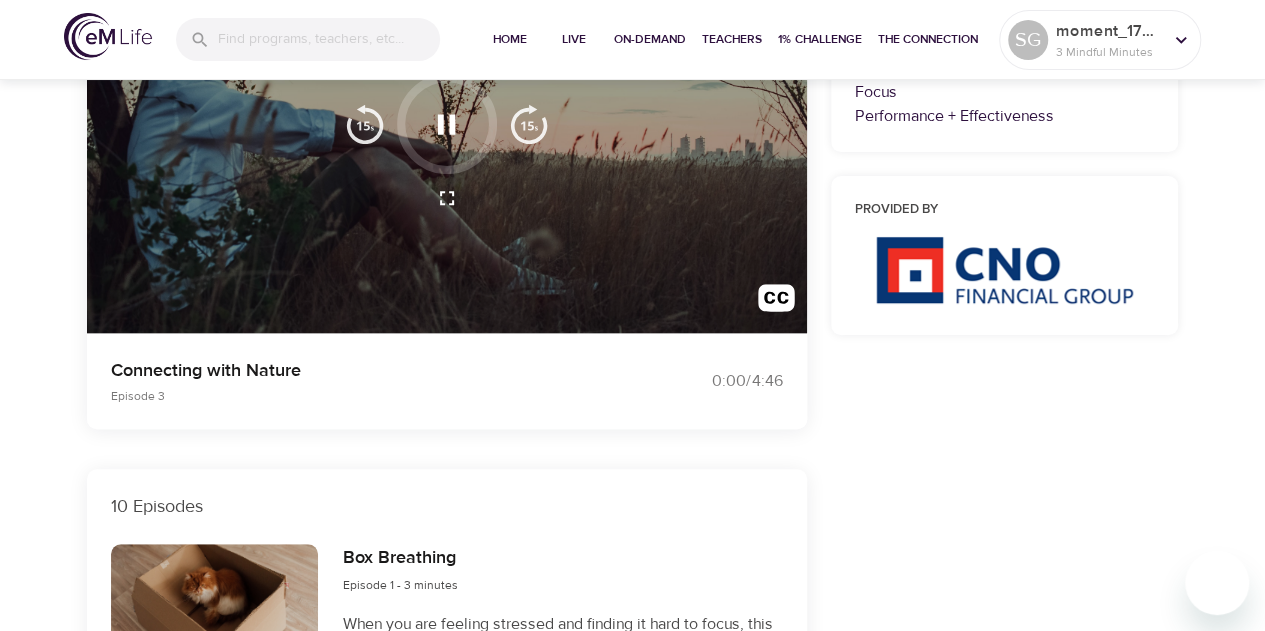 scroll, scrollTop: 100, scrollLeft: 0, axis: vertical 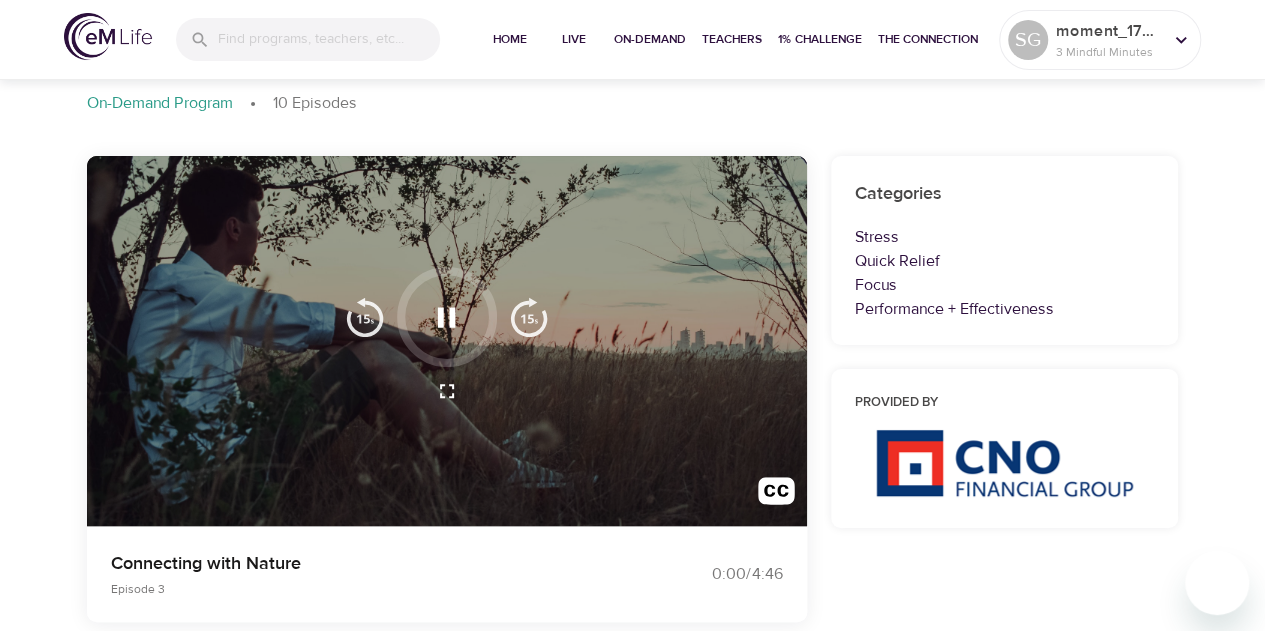 click 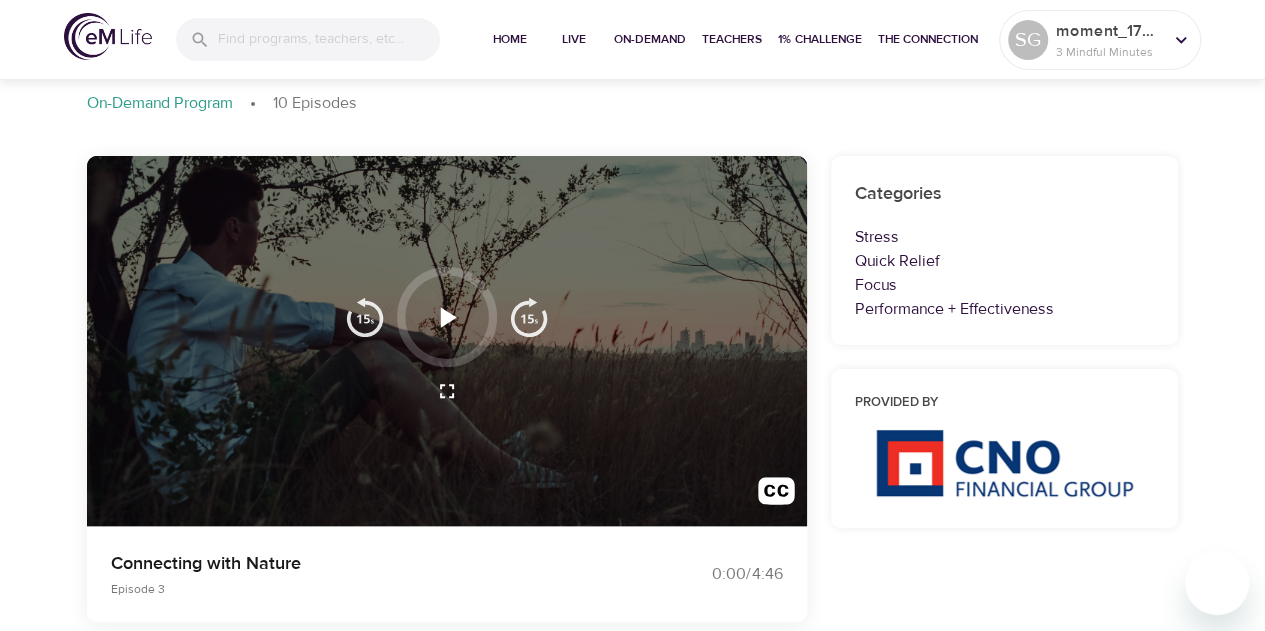 click 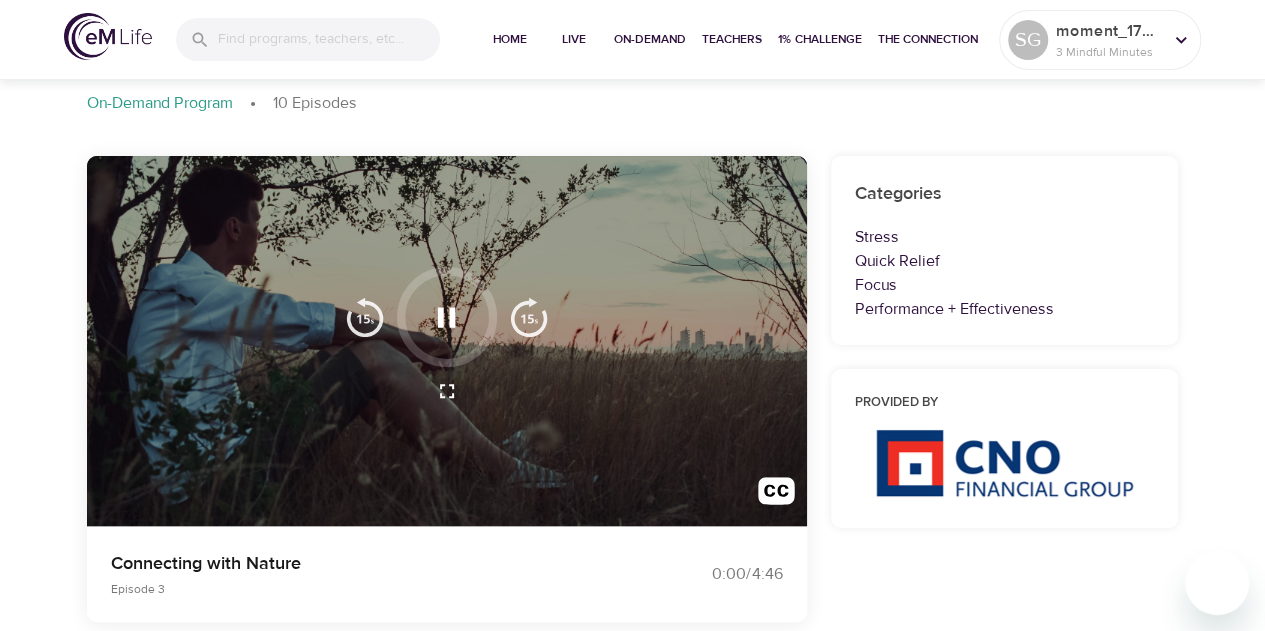 type 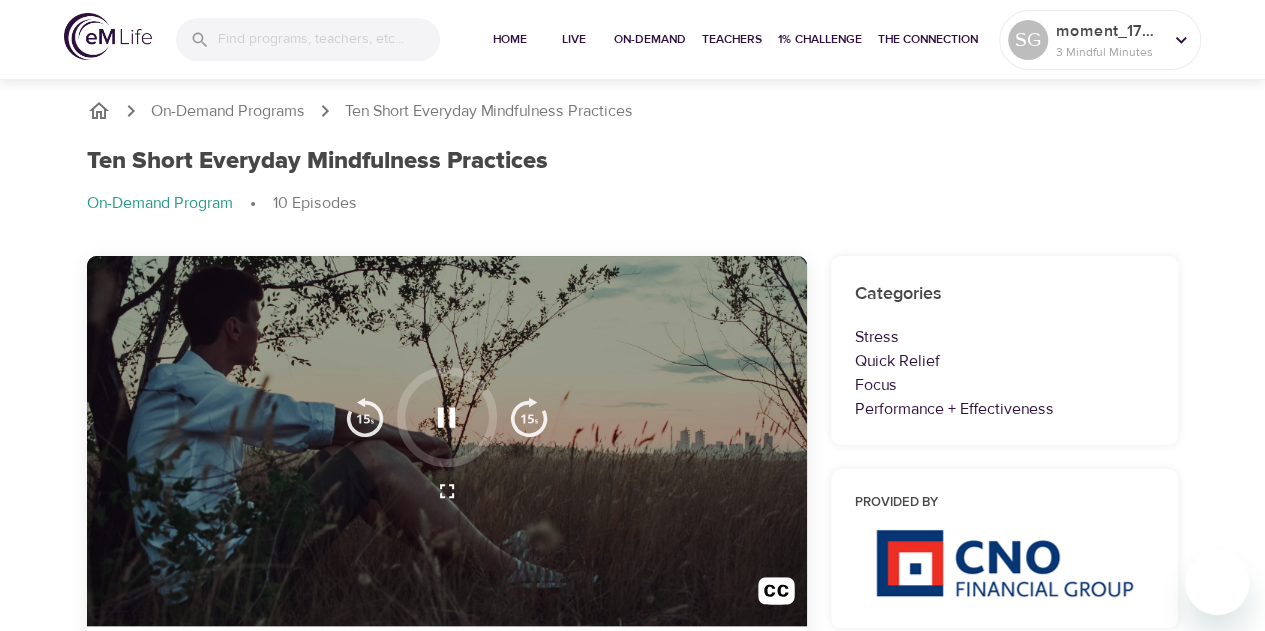 scroll, scrollTop: 200, scrollLeft: 0, axis: vertical 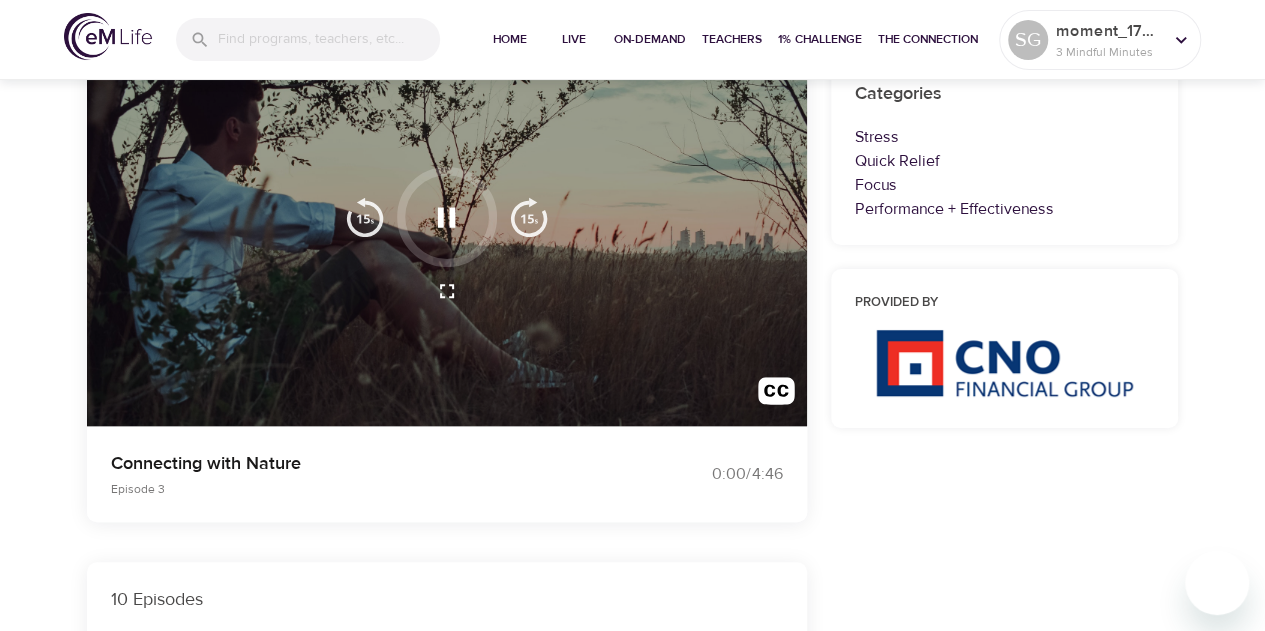 type 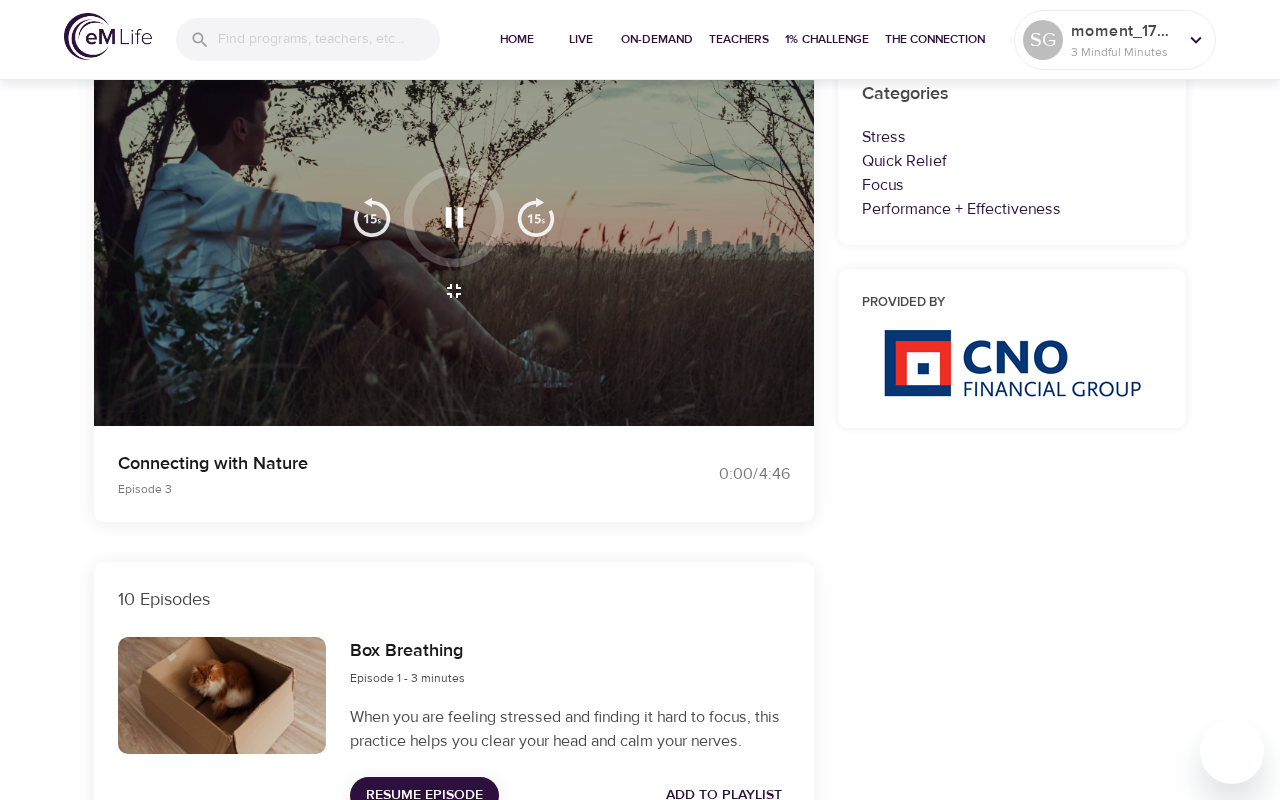 type 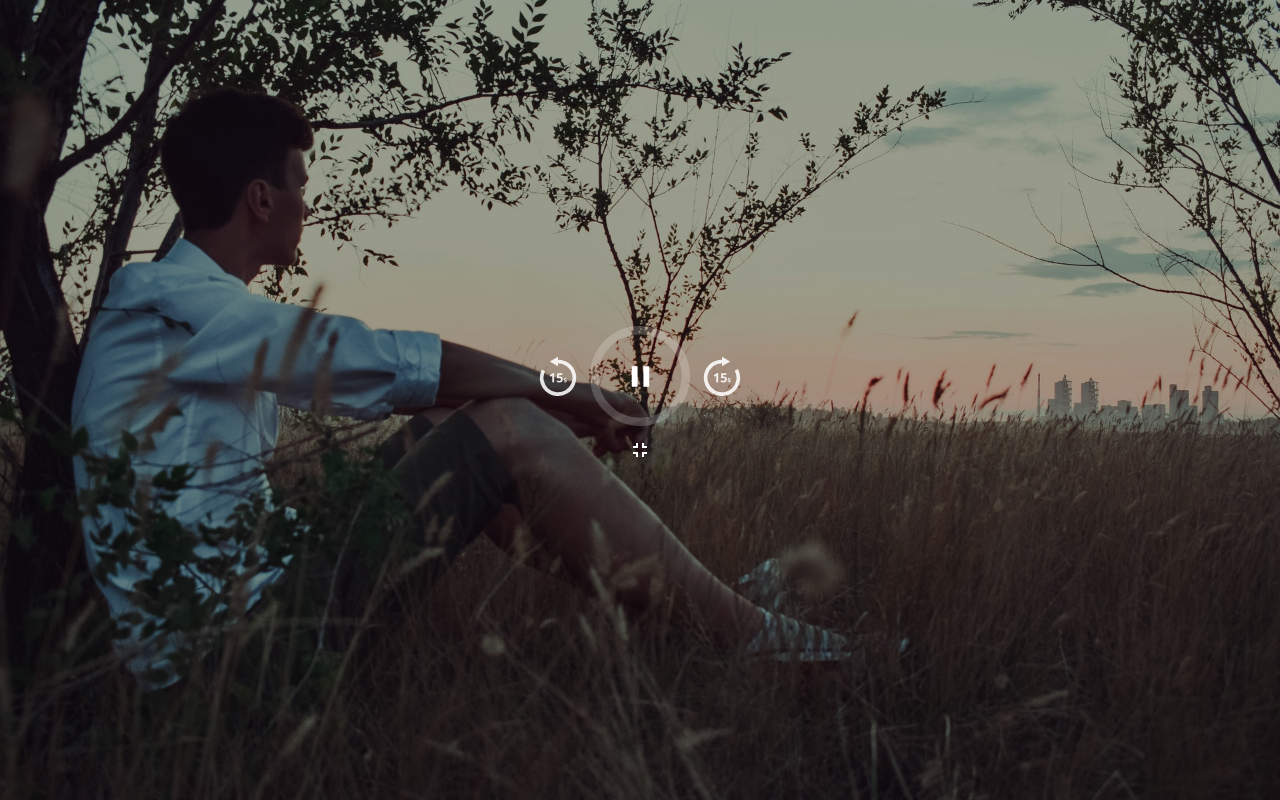 click 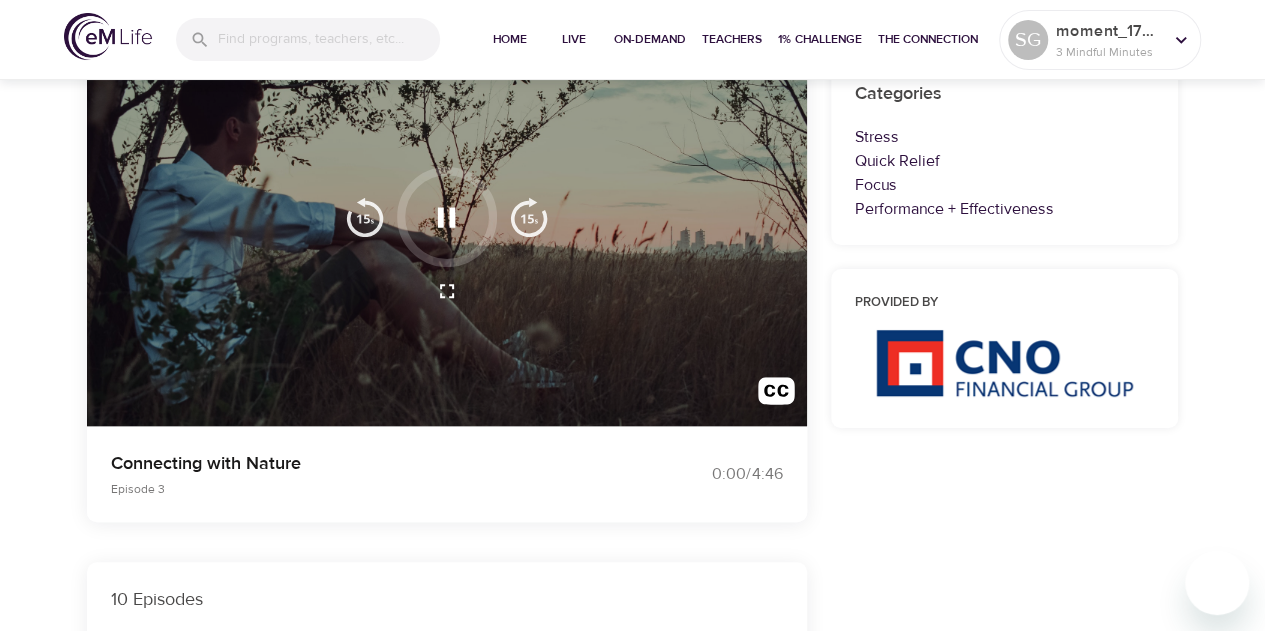 click on "0:00  /  4:46" at bounding box center (708, 474) 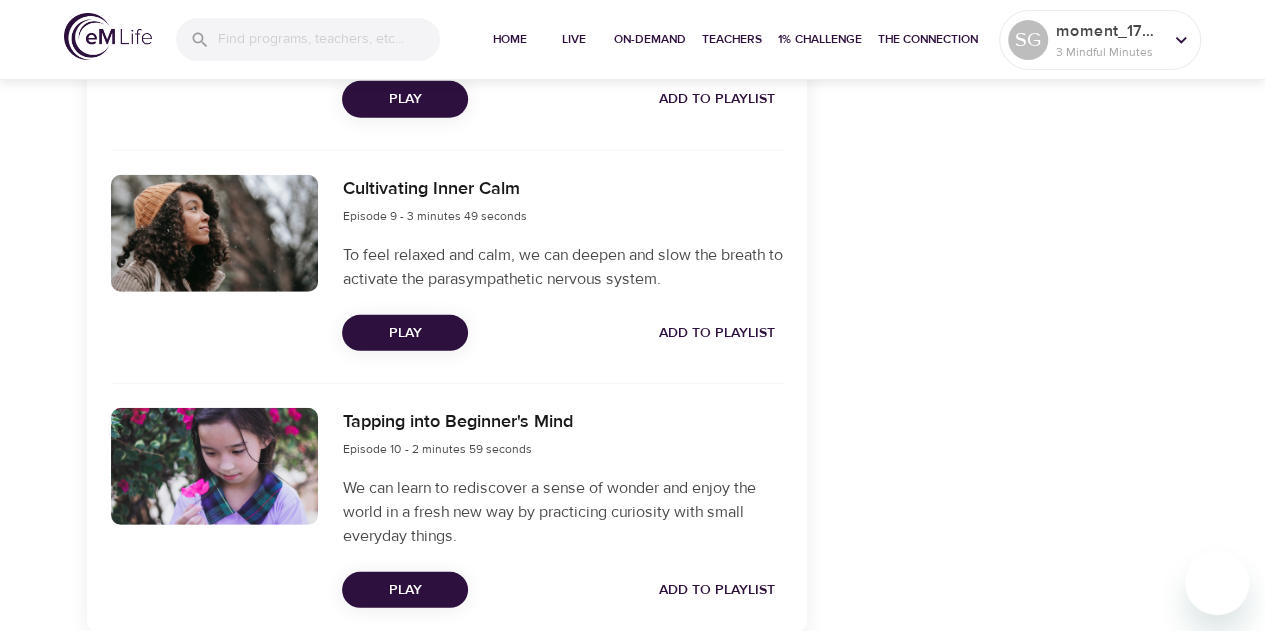 scroll, scrollTop: 2572, scrollLeft: 0, axis: vertical 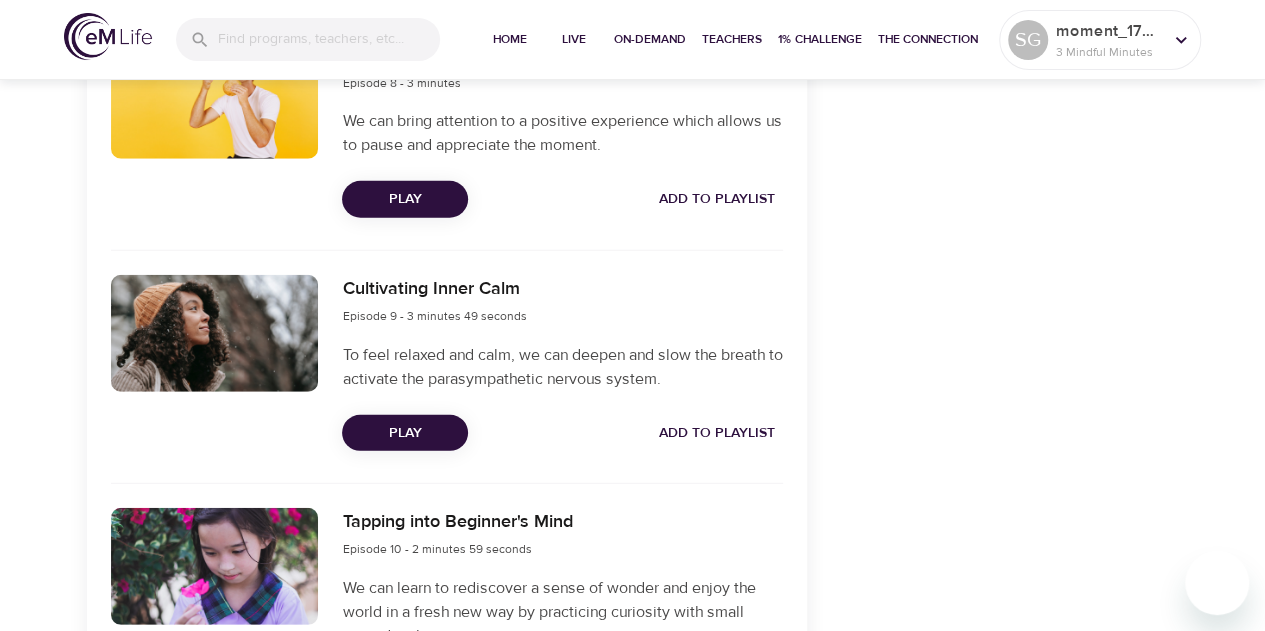 click on "Play" at bounding box center [405, 433] 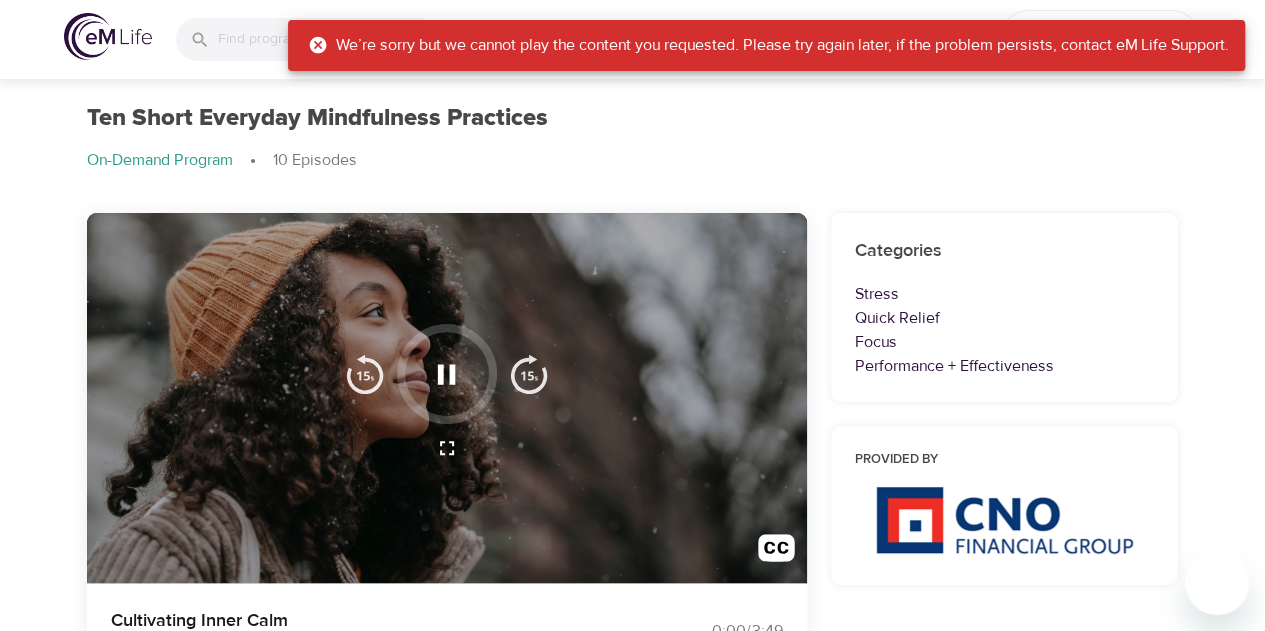 scroll, scrollTop: 0, scrollLeft: 0, axis: both 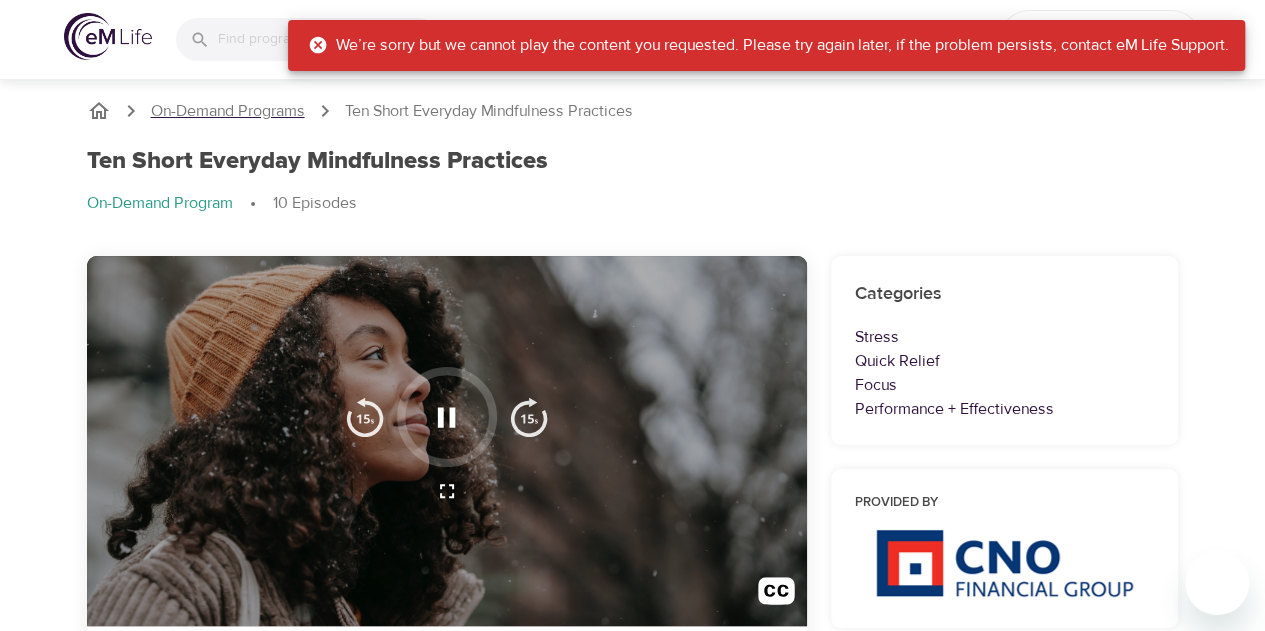 click on "On-Demand Programs" at bounding box center [228, 111] 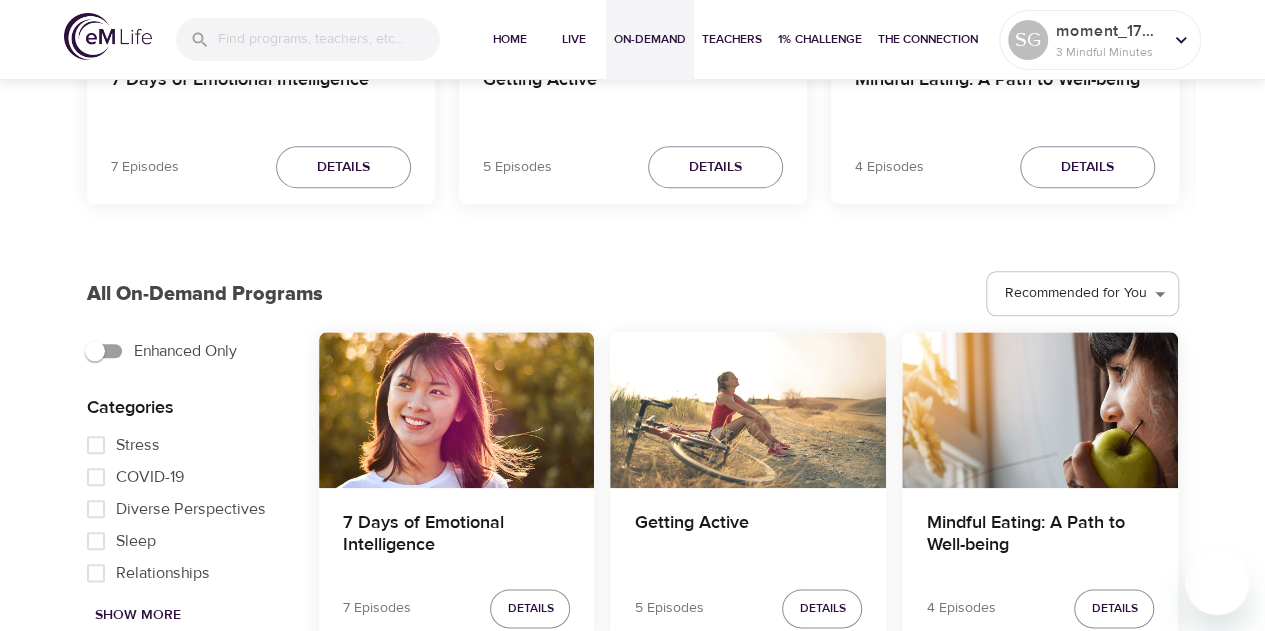 scroll, scrollTop: 700, scrollLeft: 0, axis: vertical 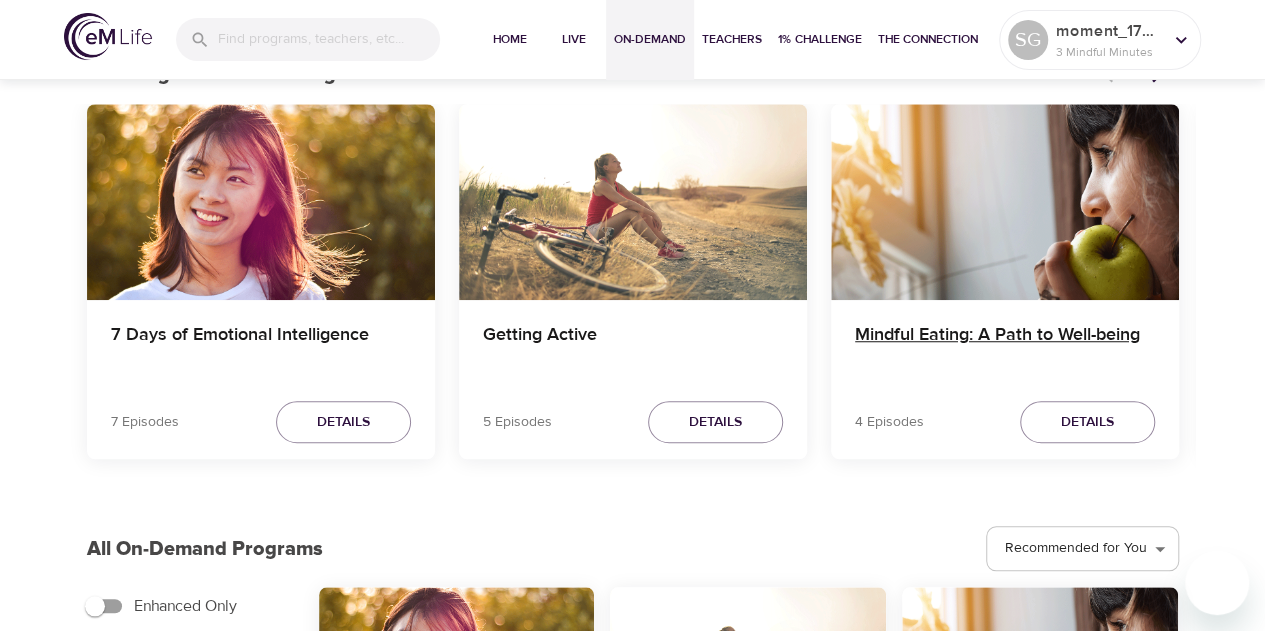 click on "Mindful Eating: A Path to Well-being" at bounding box center [1005, 348] 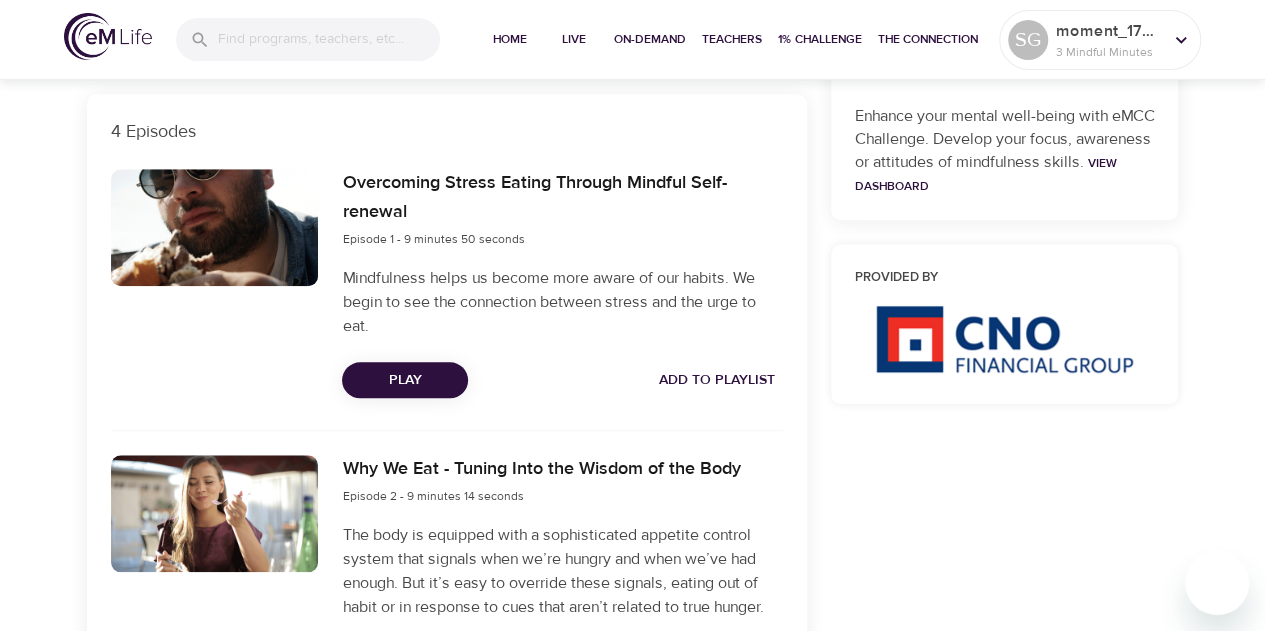 scroll, scrollTop: 700, scrollLeft: 0, axis: vertical 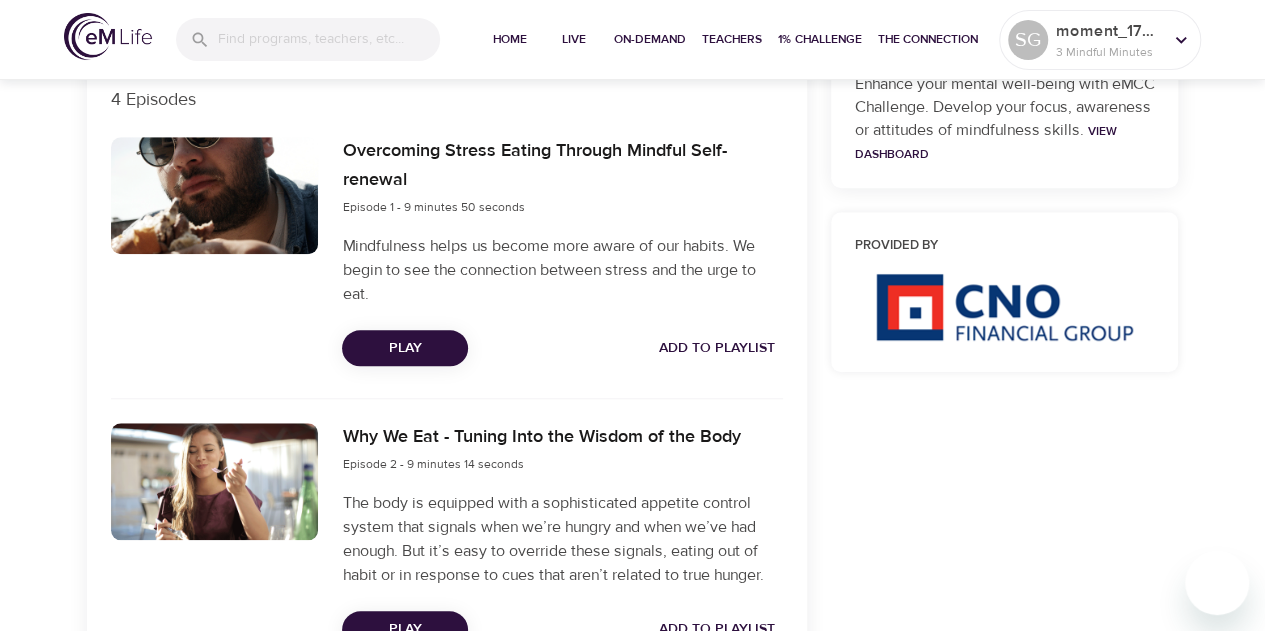 click on "Play" at bounding box center (405, 348) 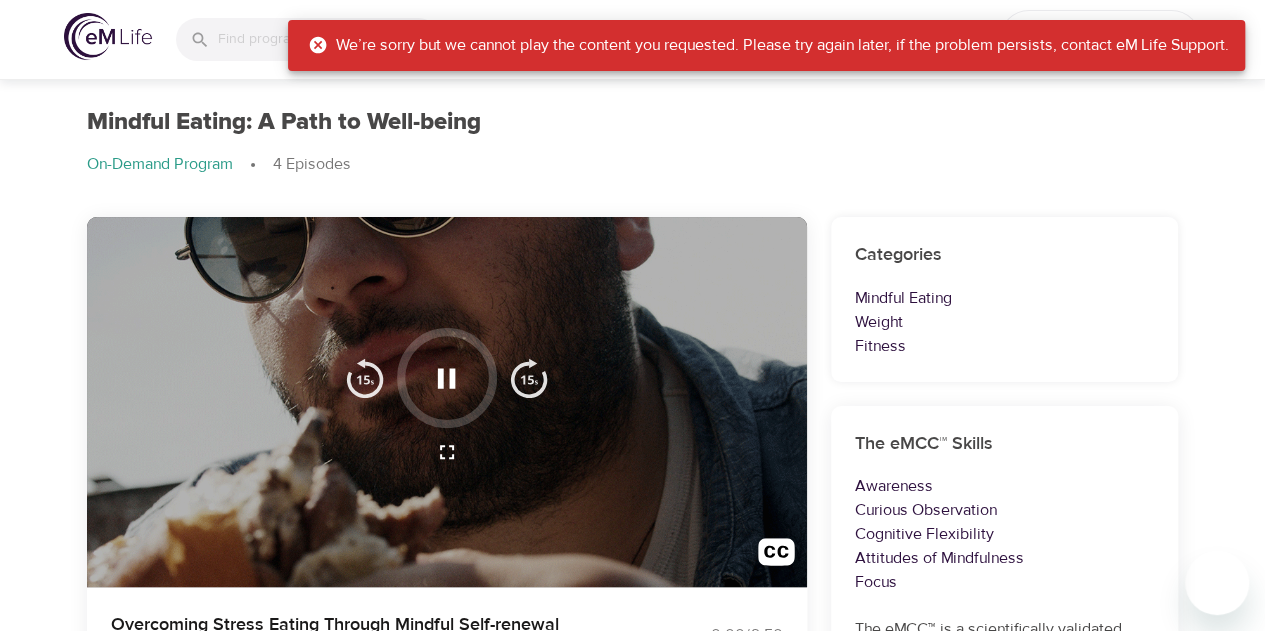 scroll, scrollTop: 0, scrollLeft: 0, axis: both 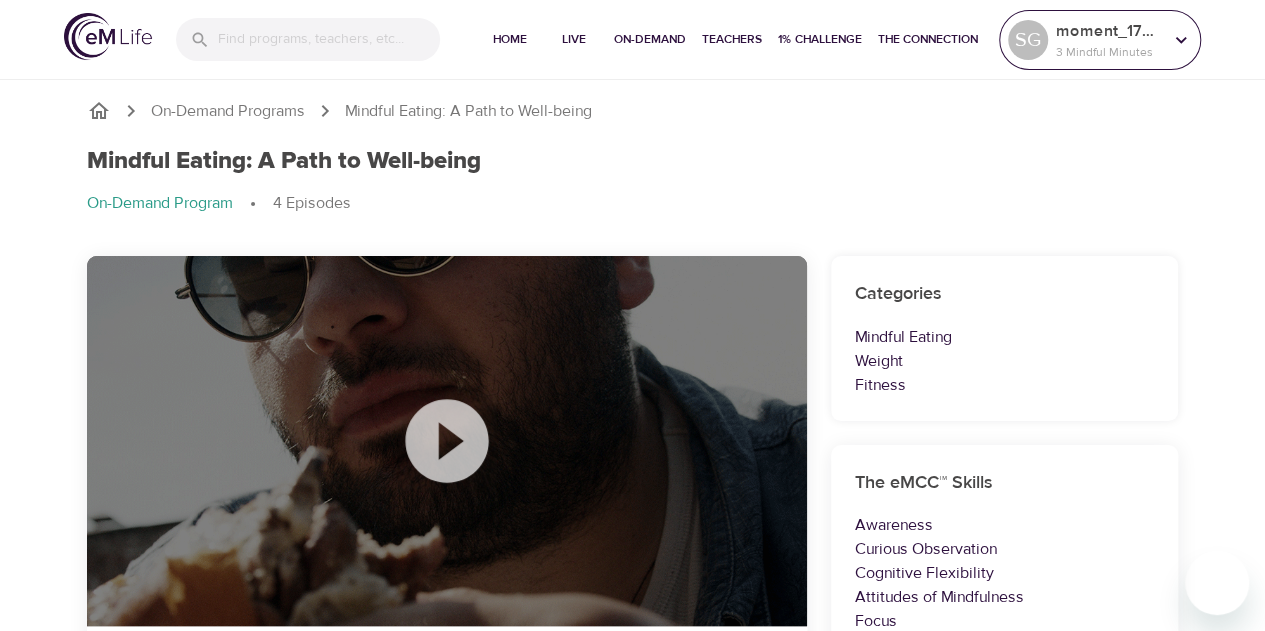 click at bounding box center [1181, 40] 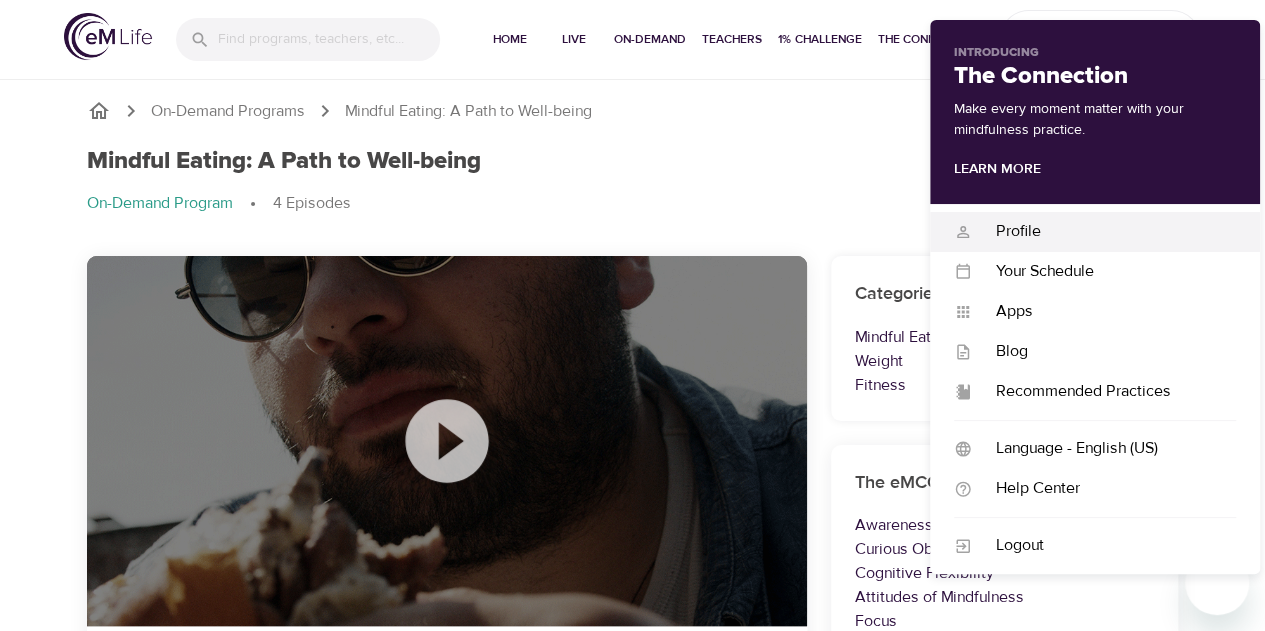 click on "Profile" at bounding box center (1104, 231) 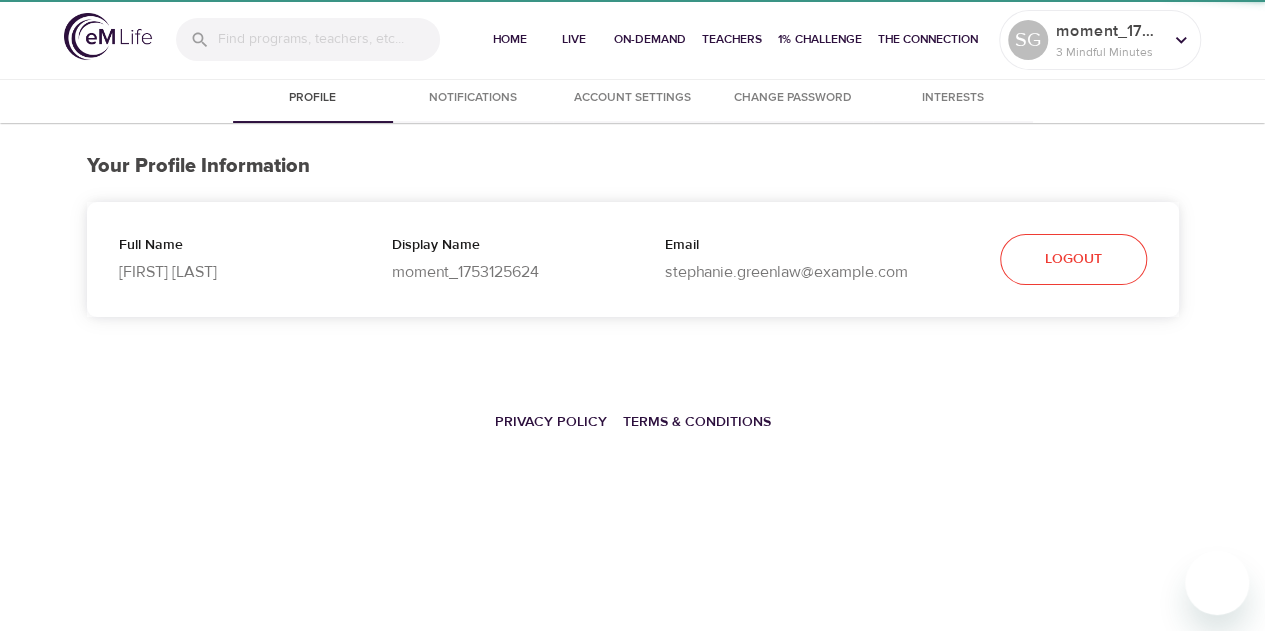 select on "10" 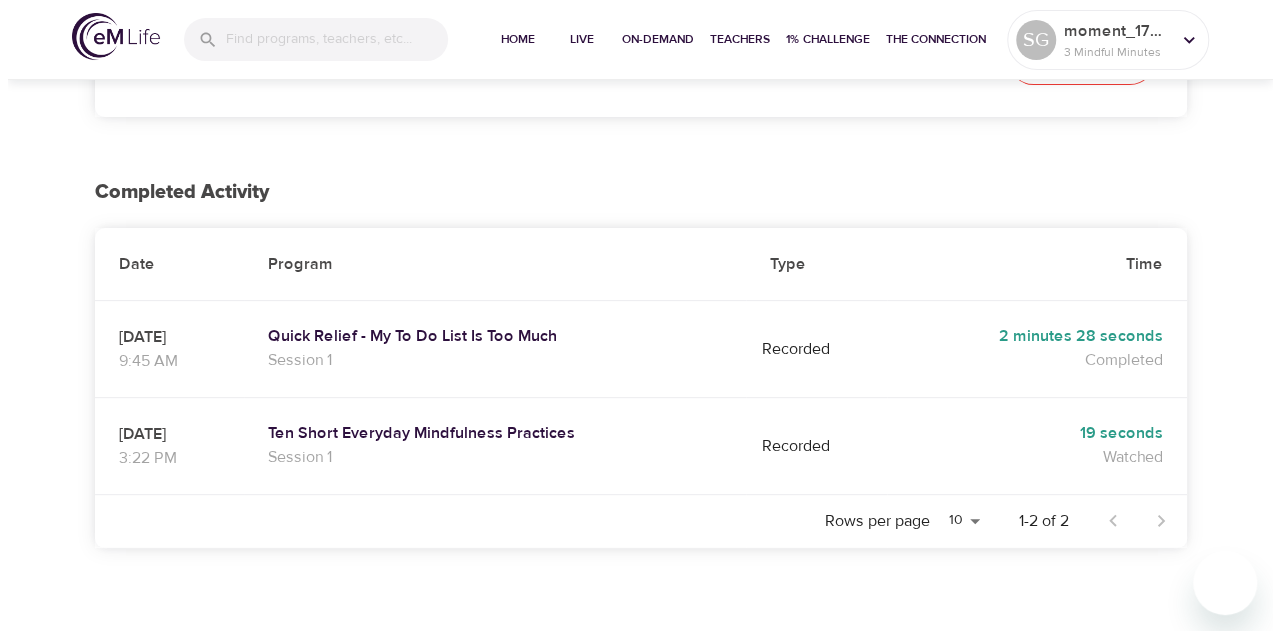 scroll, scrollTop: 0, scrollLeft: 0, axis: both 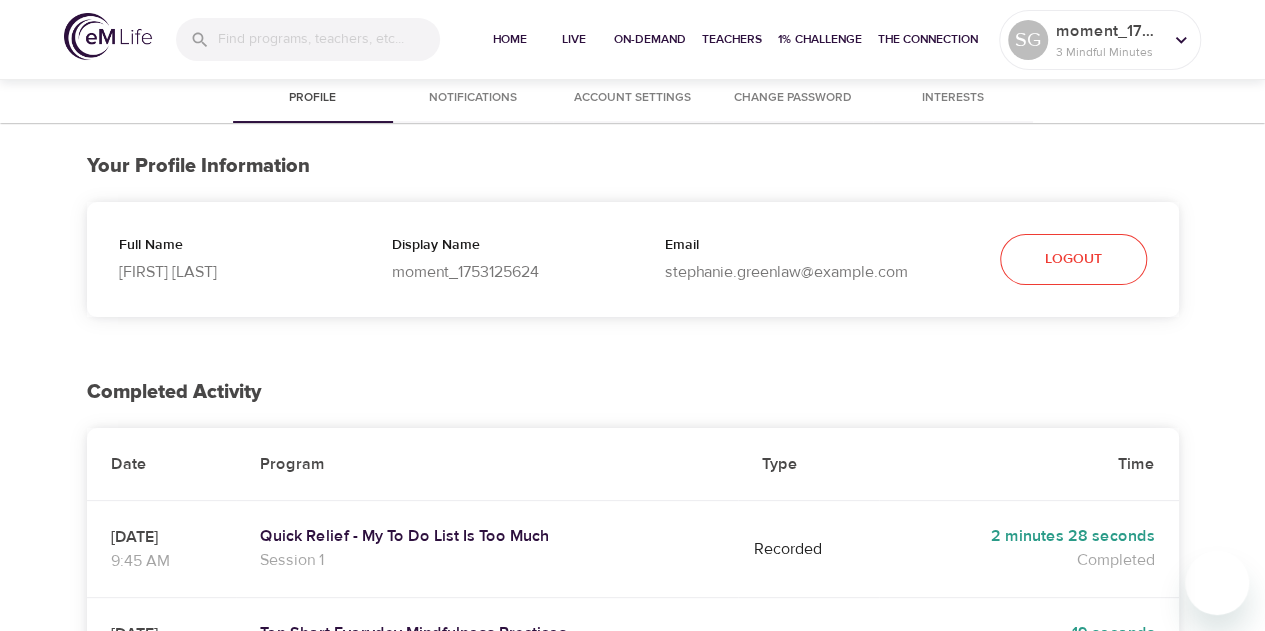 click on "Profile" at bounding box center (313, 98) 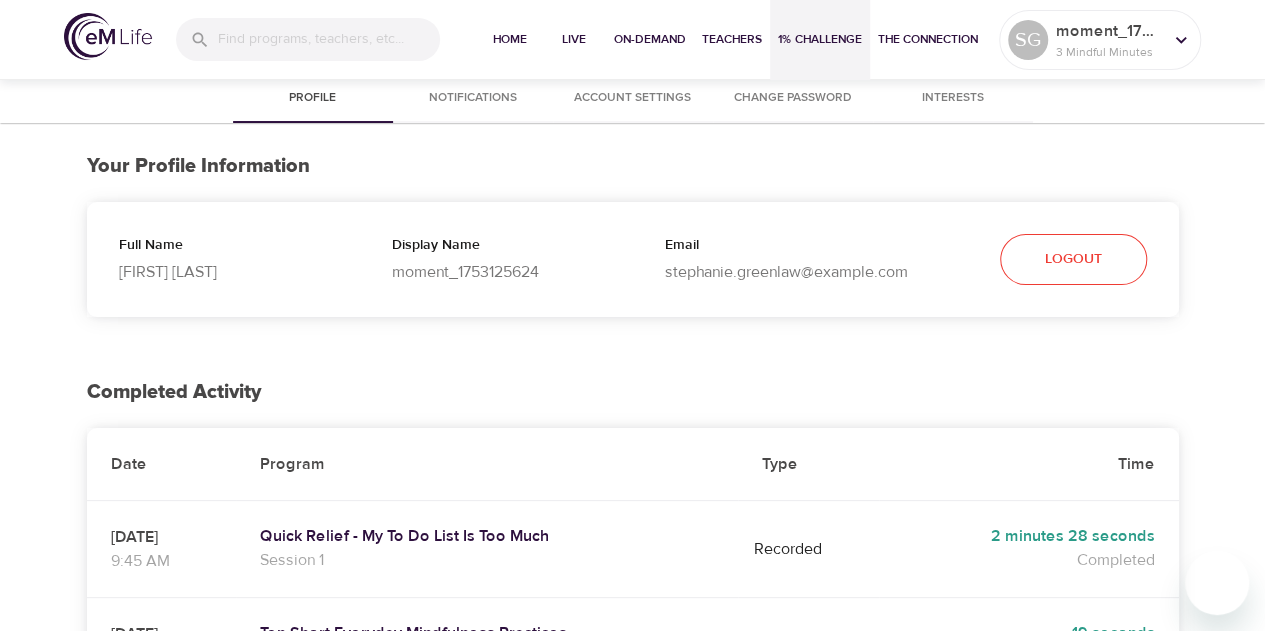click on "1% Challenge" at bounding box center [820, 39] 